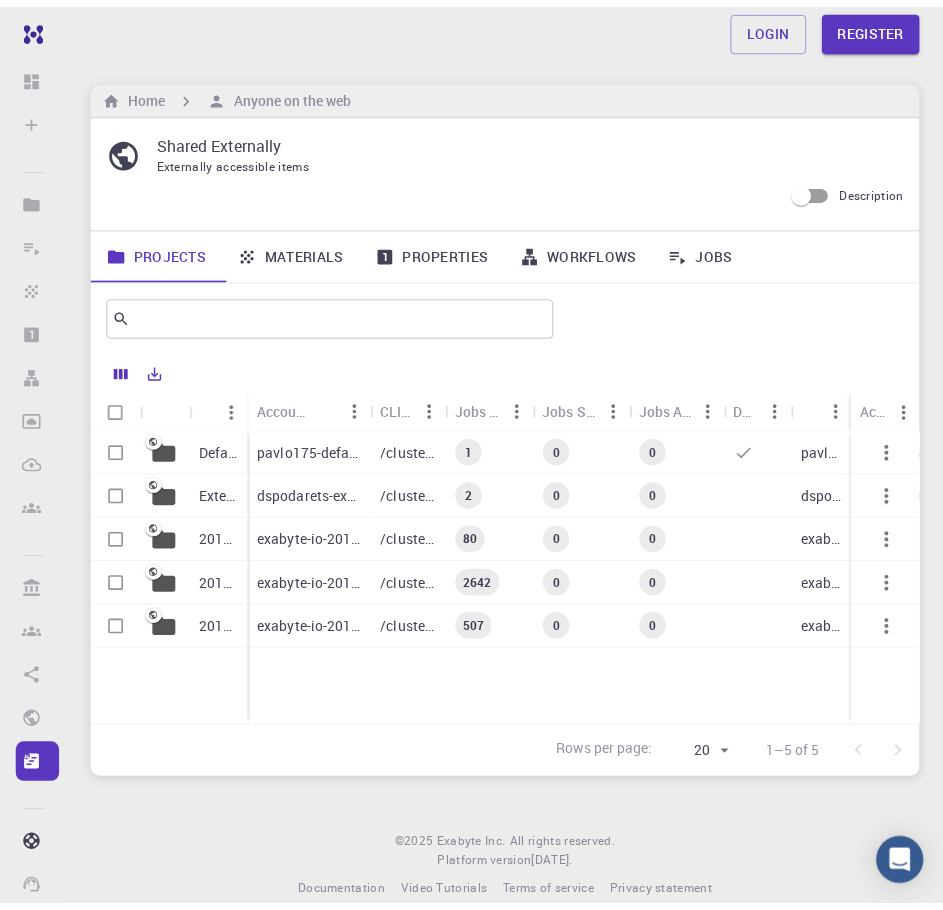 scroll, scrollTop: 0, scrollLeft: 0, axis: both 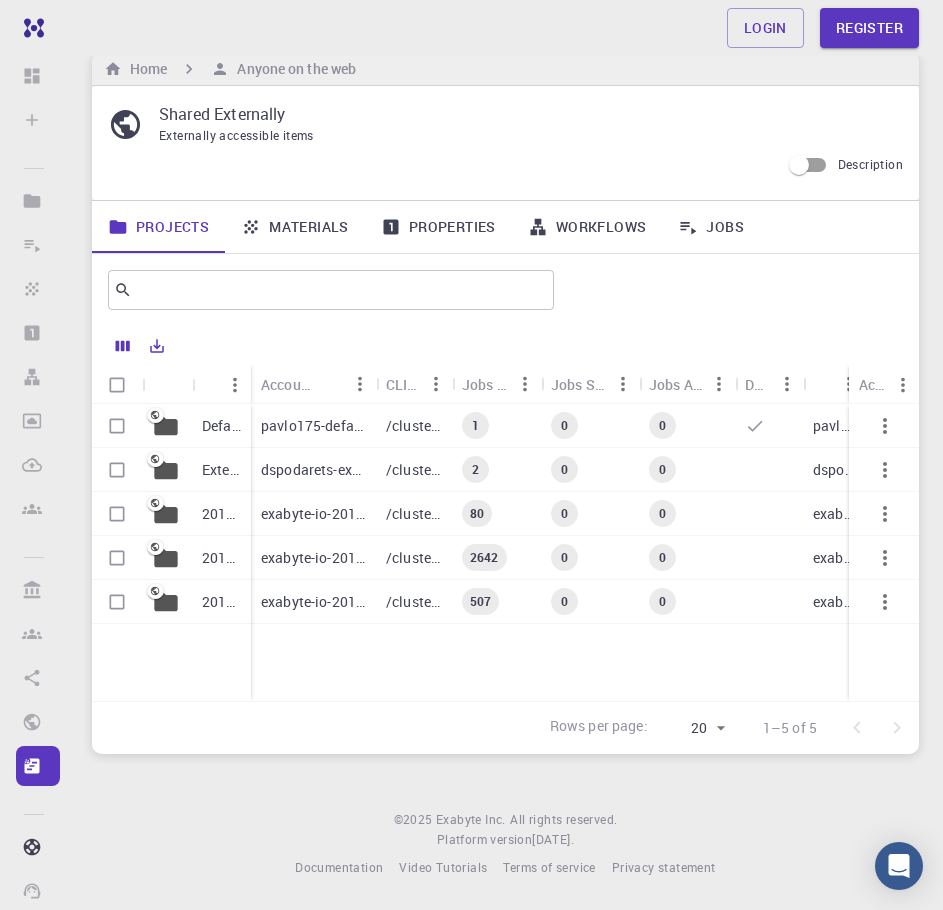 click on "pavlo175-default" at bounding box center [313, 426] 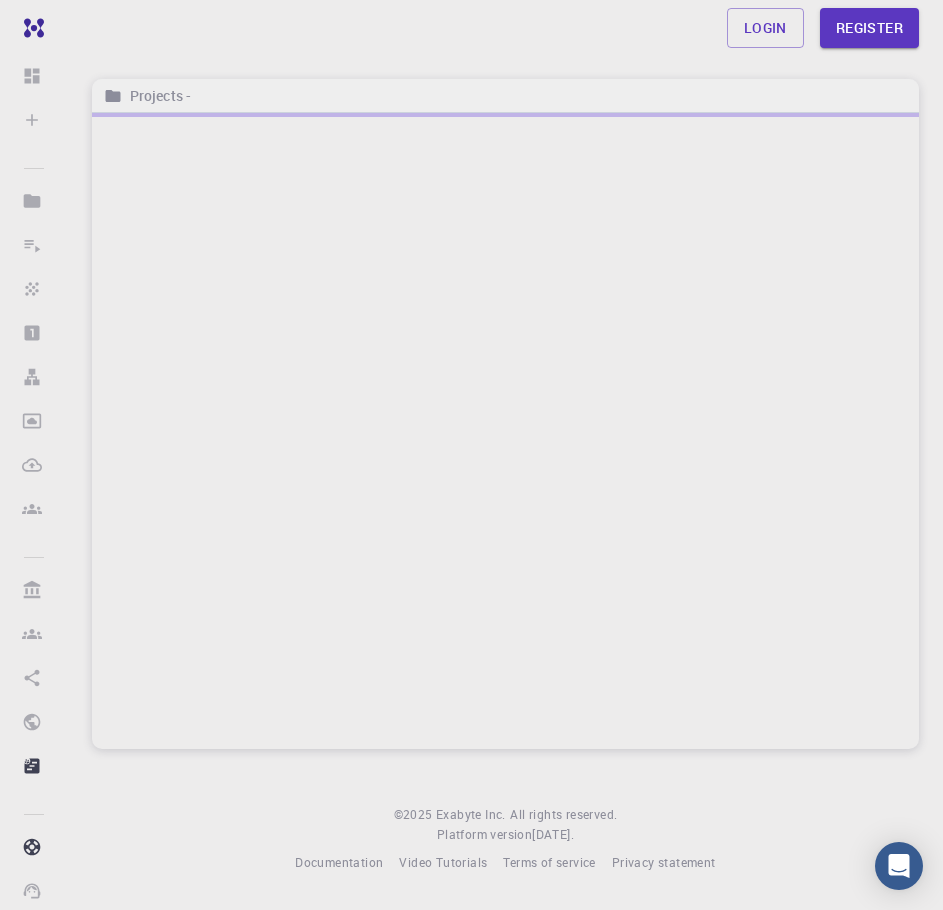 scroll, scrollTop: 0, scrollLeft: 0, axis: both 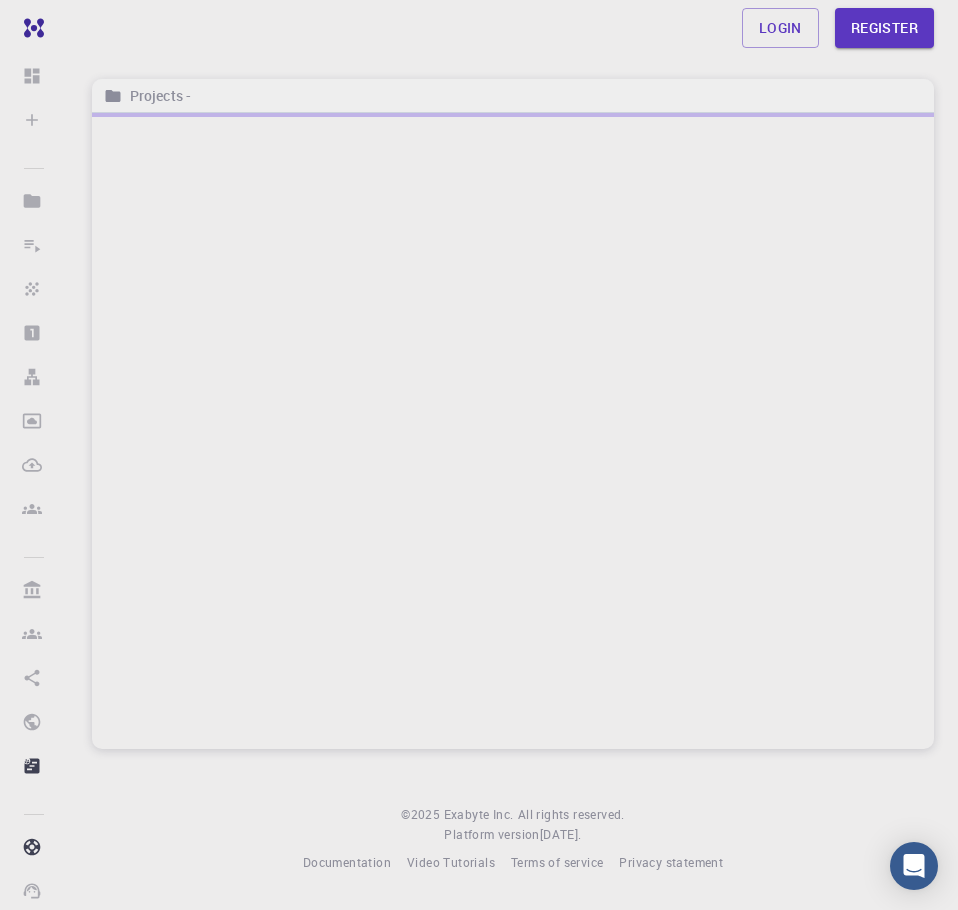 click at bounding box center [513, 431] 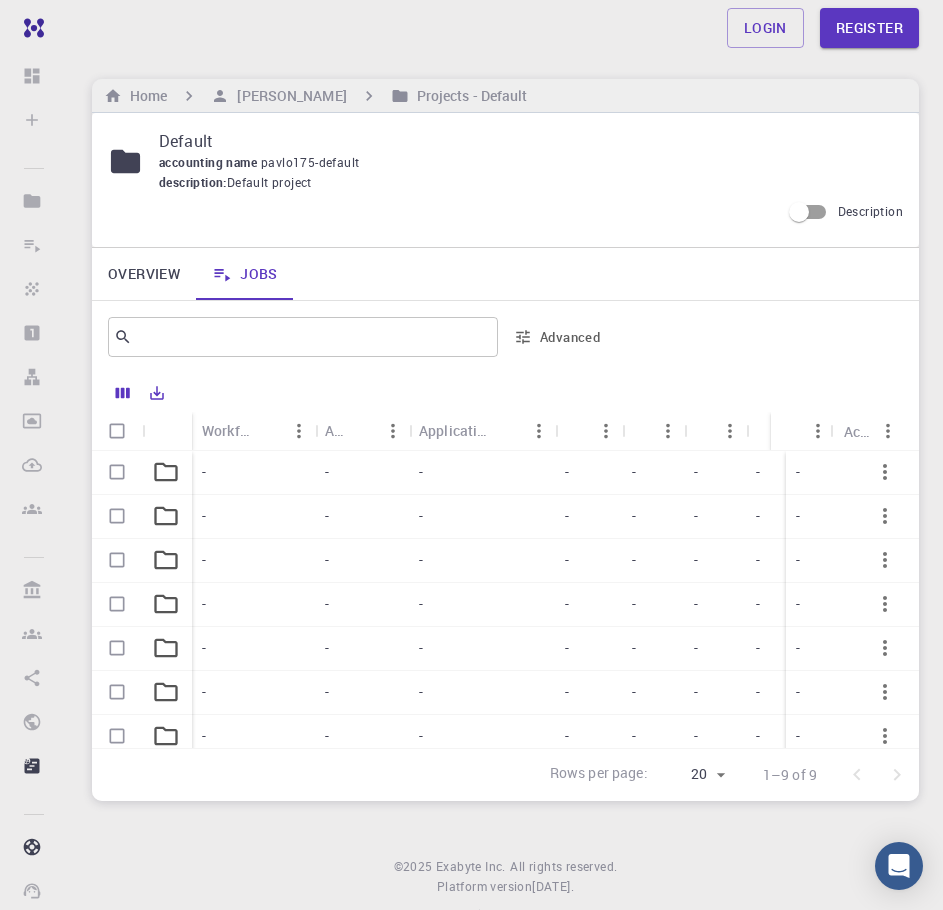 click on "-" at bounding box center [253, 473] 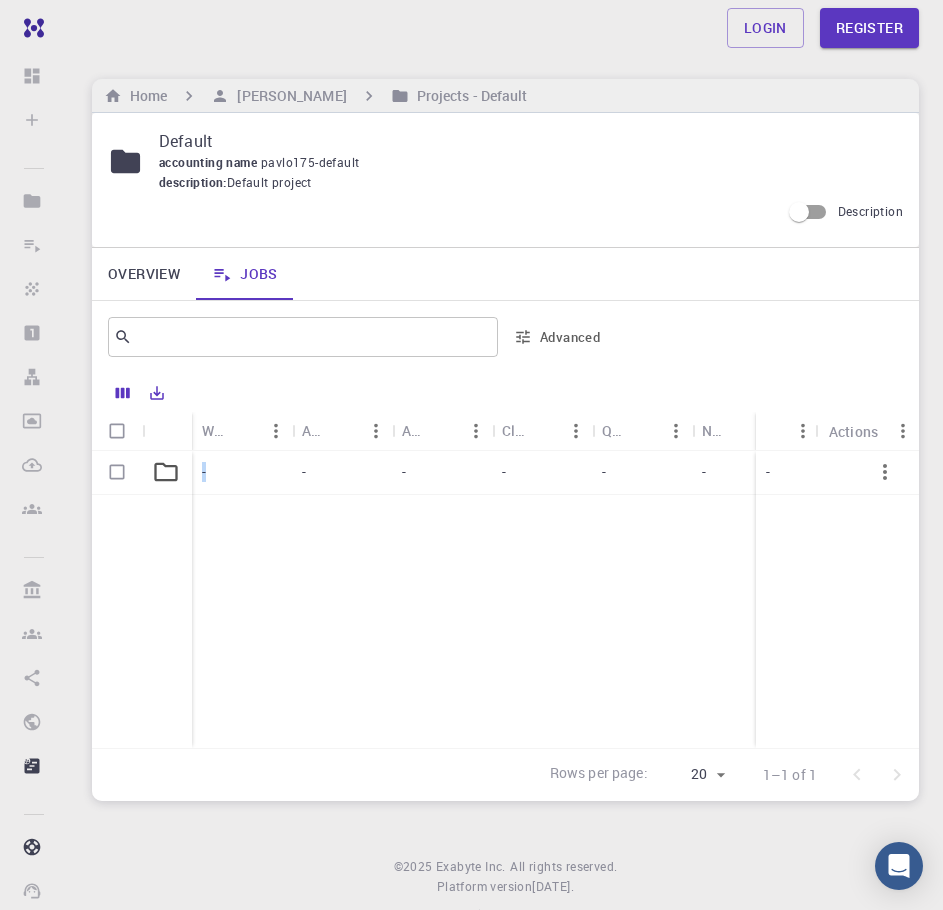 click on "Overview" at bounding box center [144, 274] 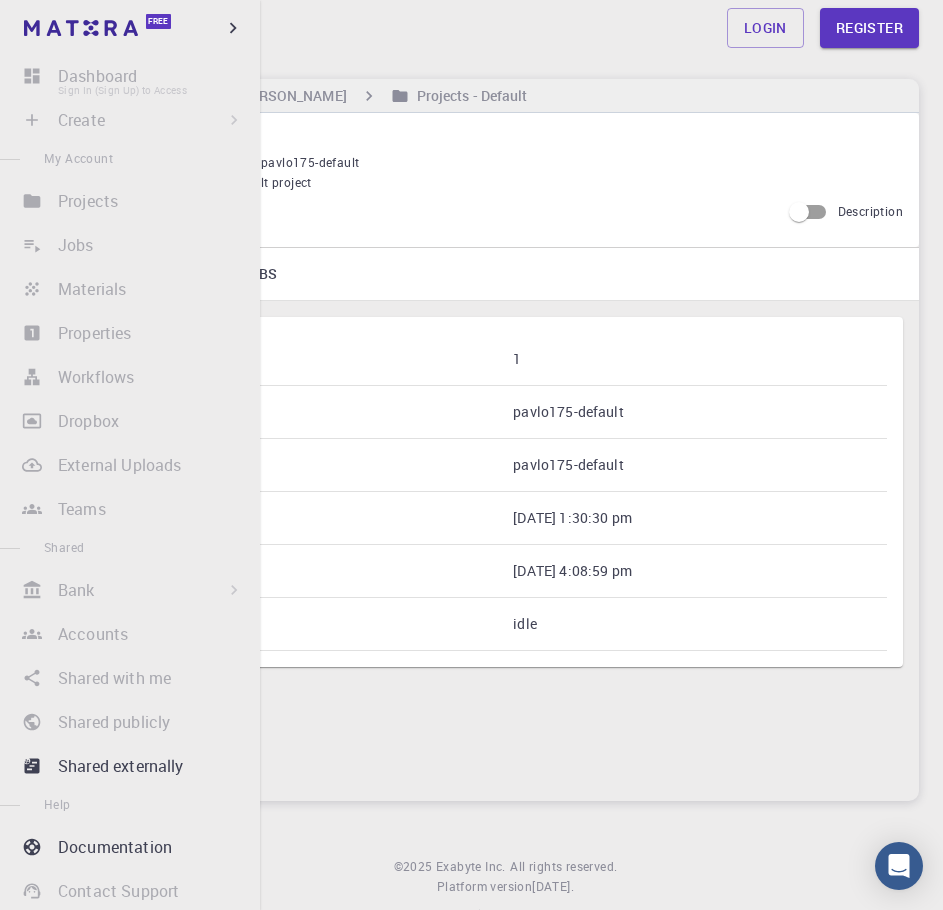 click on "Dashboard Sign In (Sign Up) to Access" at bounding box center (130, 76) 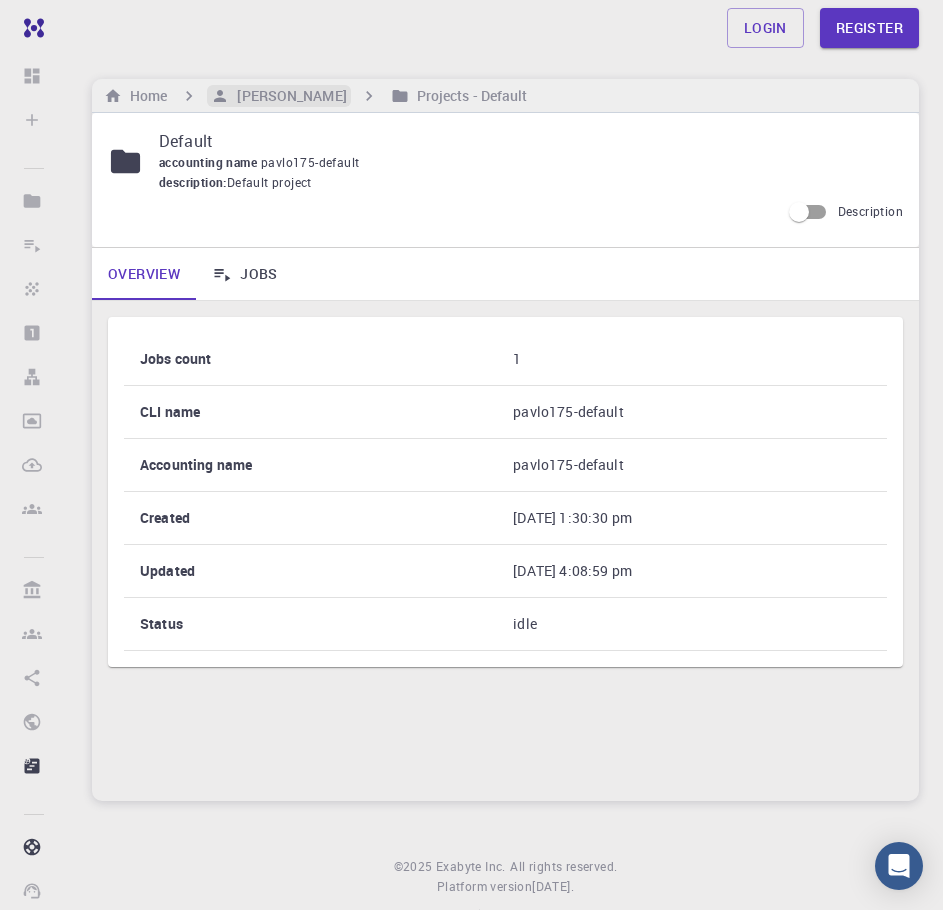 click on "[PERSON_NAME]" at bounding box center (287, 96) 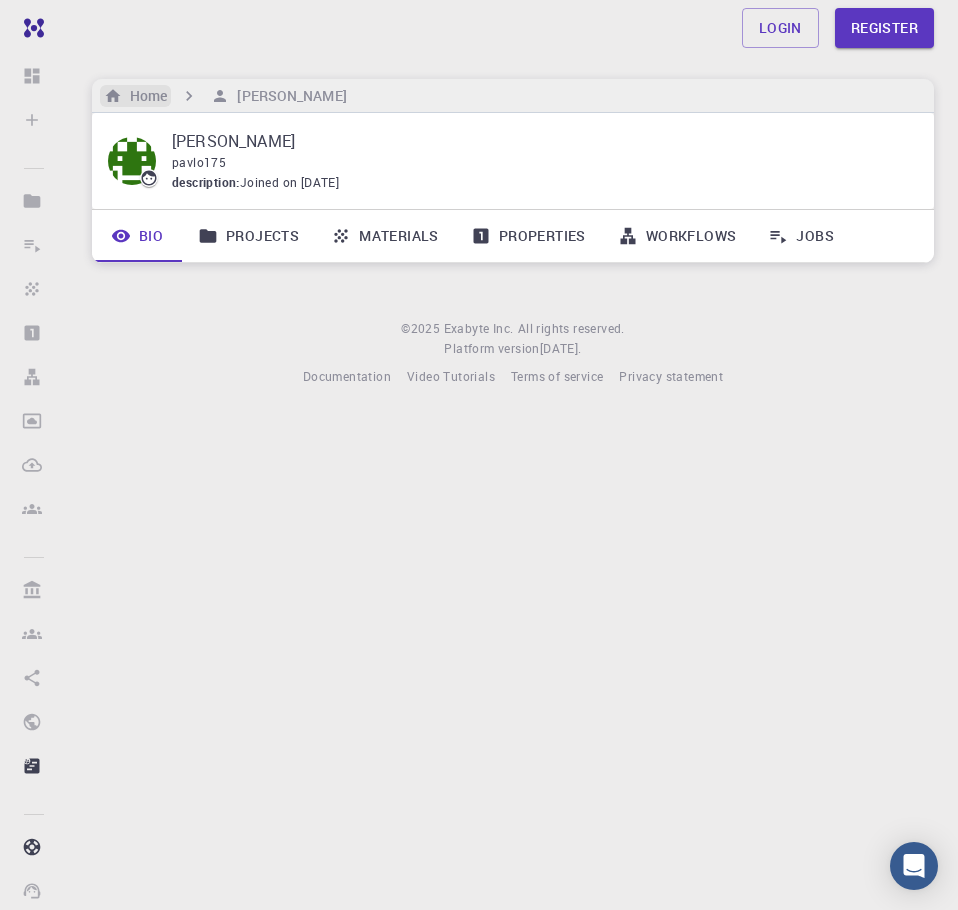 click on "Home" at bounding box center (144, 96) 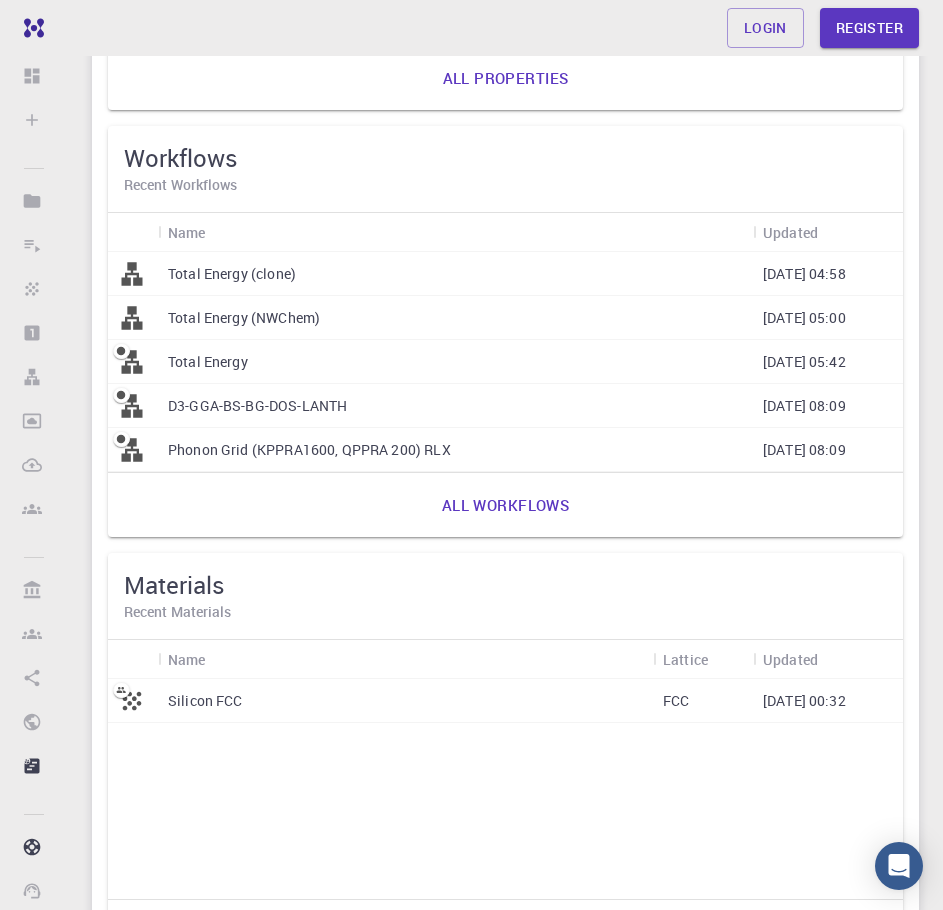scroll, scrollTop: 1000, scrollLeft: 0, axis: vertical 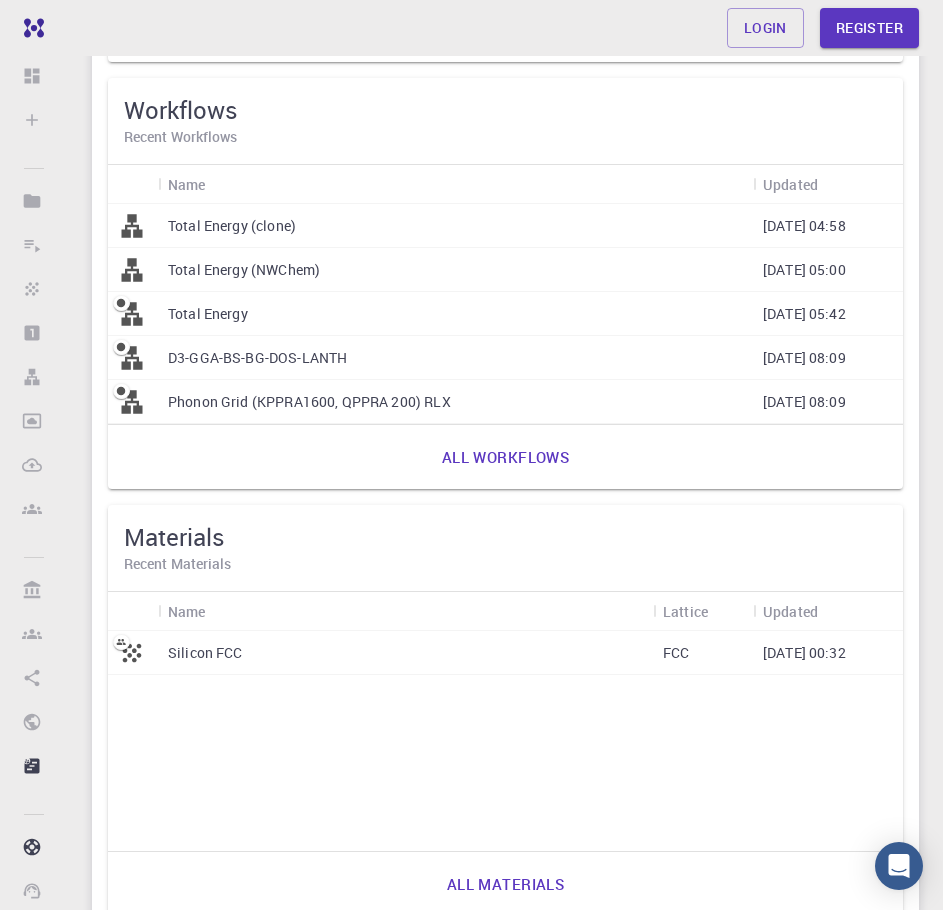 click on "Silicon FCC" at bounding box center [205, 653] 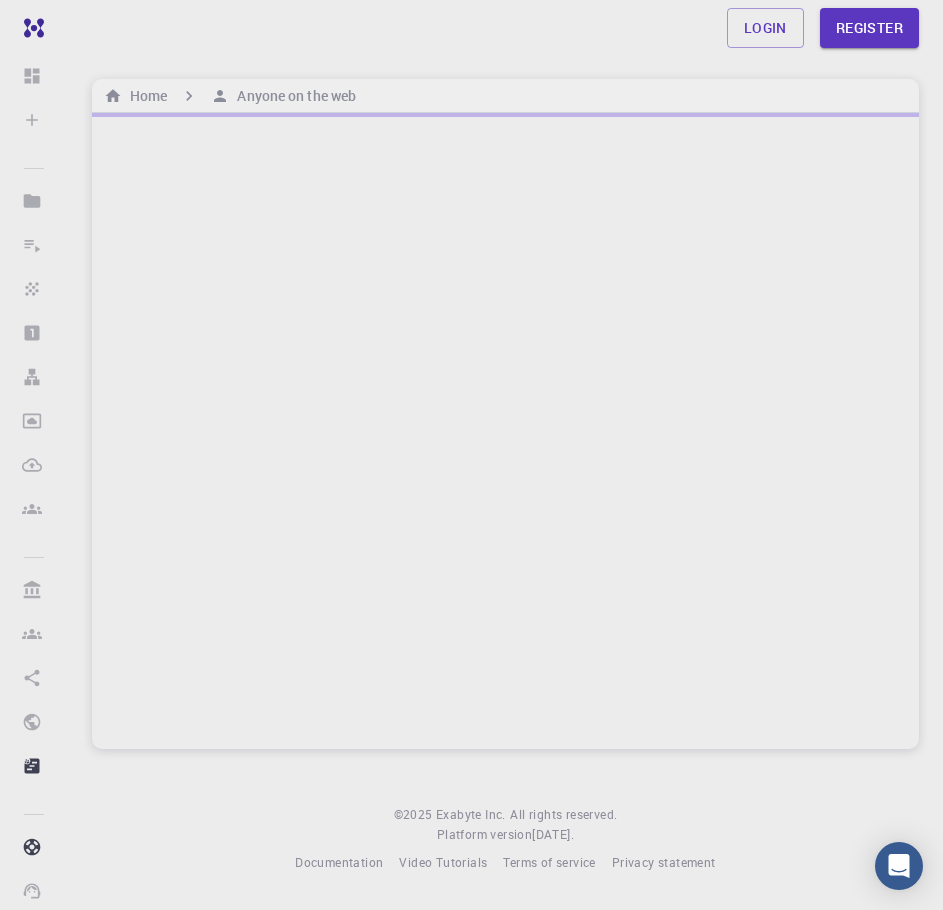 scroll, scrollTop: 0, scrollLeft: 0, axis: both 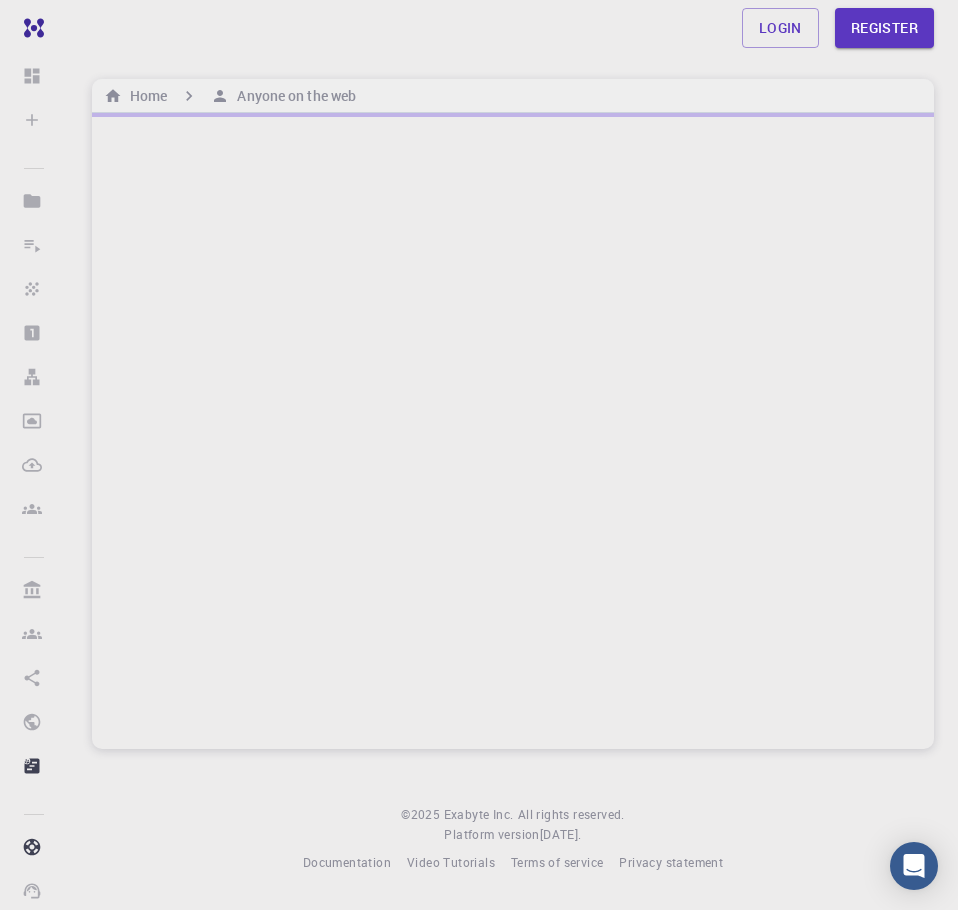 click at bounding box center (513, 431) 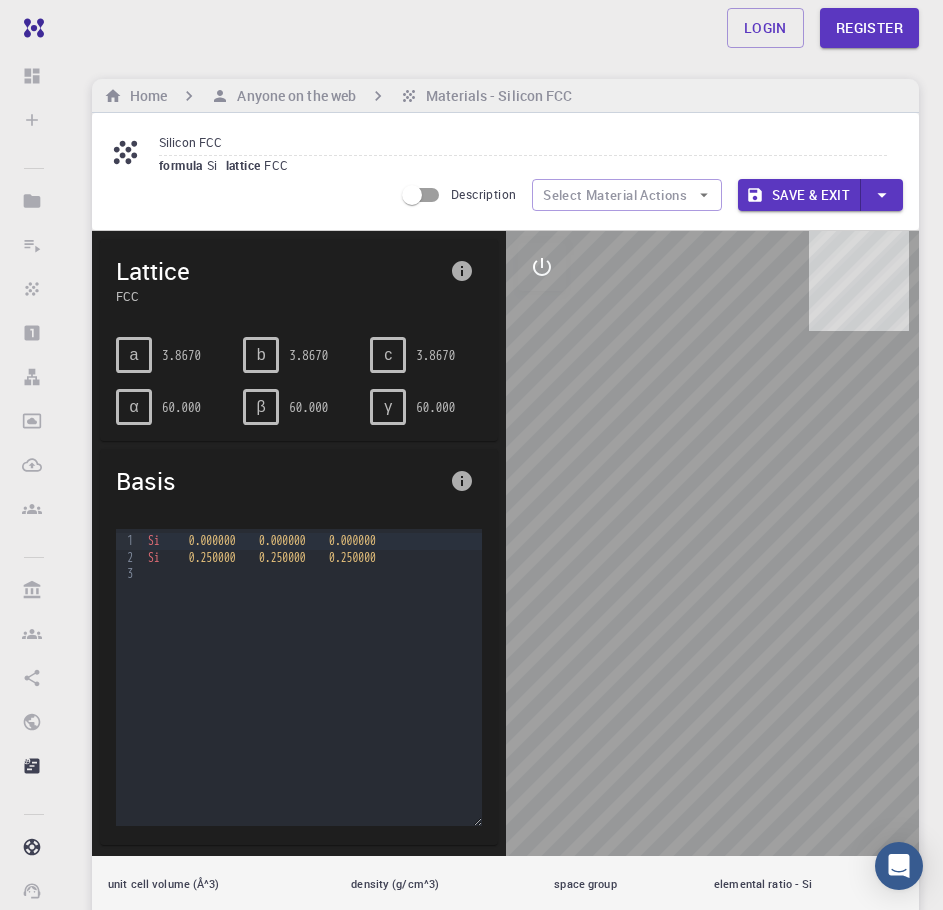 drag, startPoint x: 609, startPoint y: 675, endPoint x: 545, endPoint y: 657, distance: 66.48308 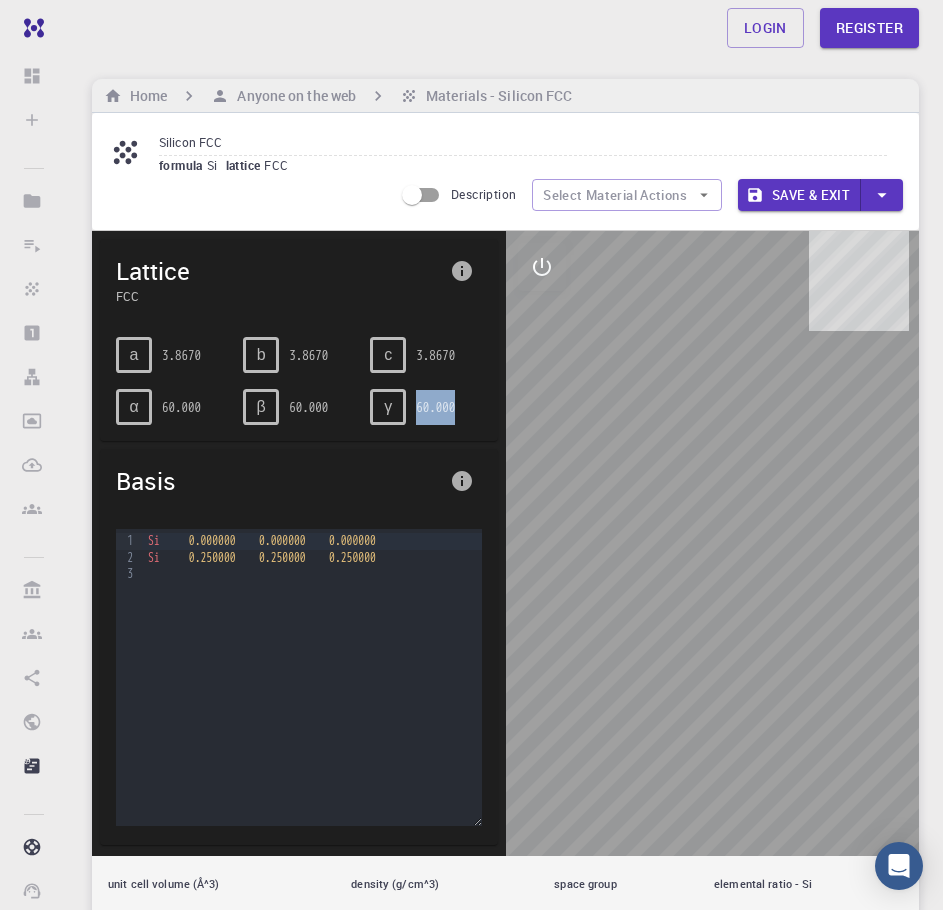 click on "60.000" at bounding box center (435, 407) 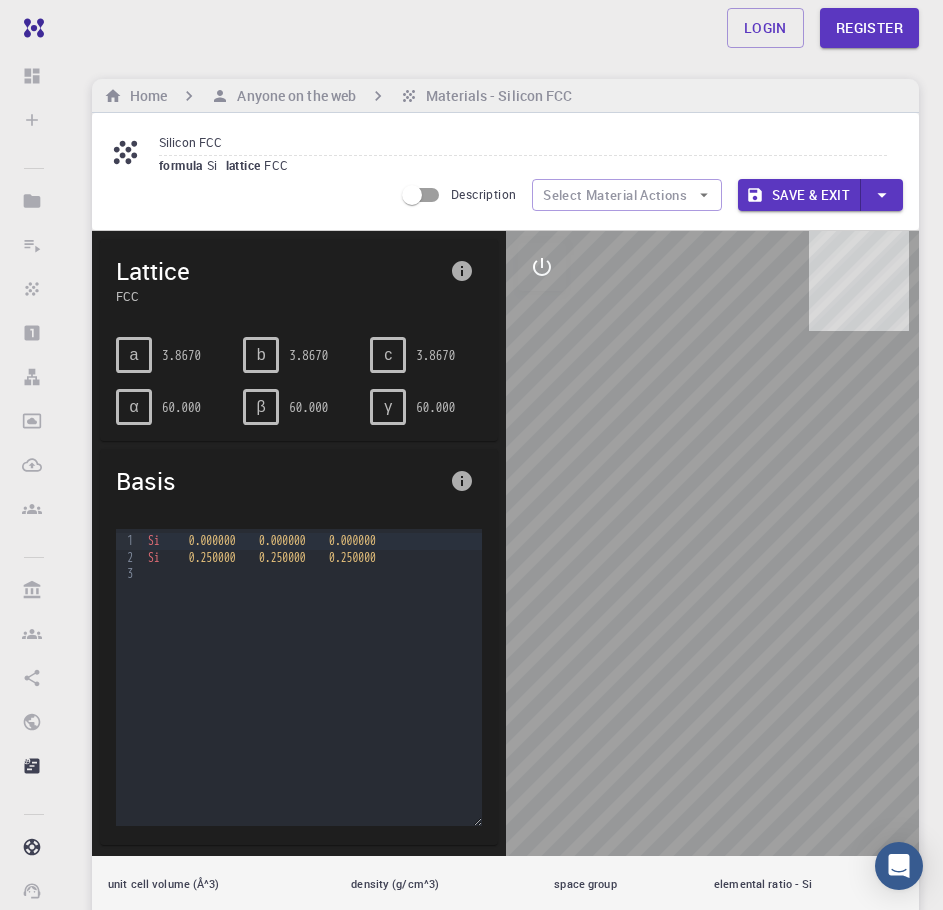 click on "Basis" at bounding box center [299, 481] 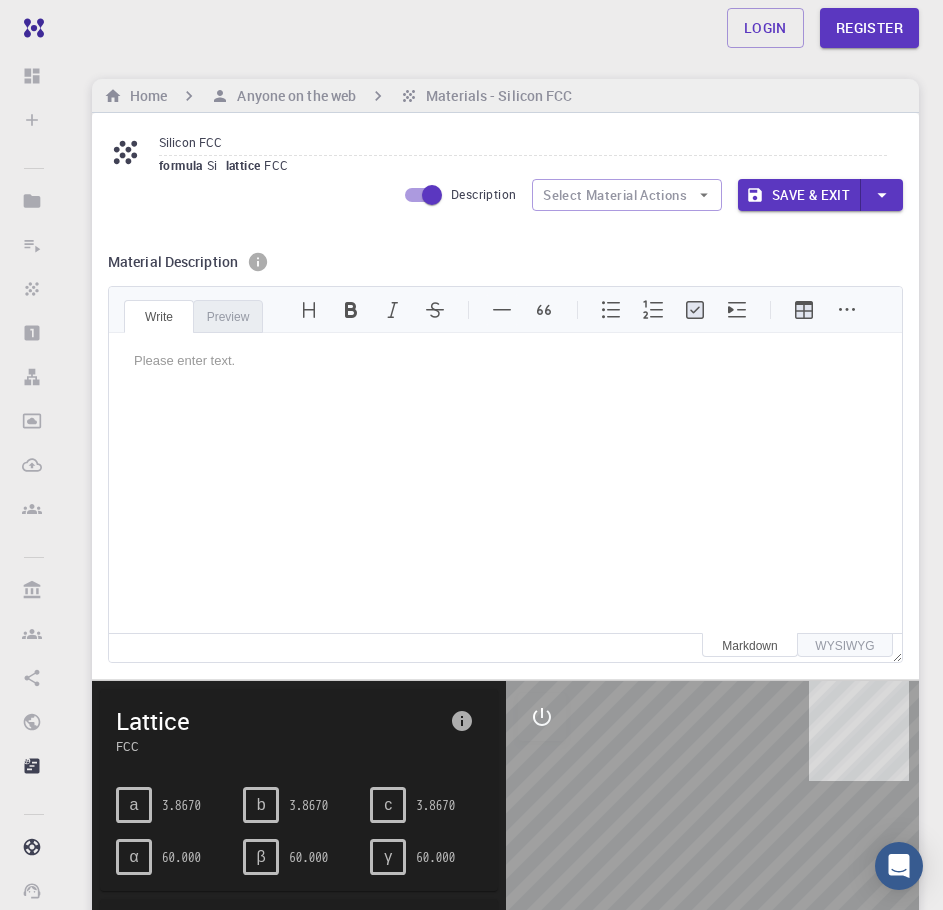 scroll, scrollTop: 0, scrollLeft: 0, axis: both 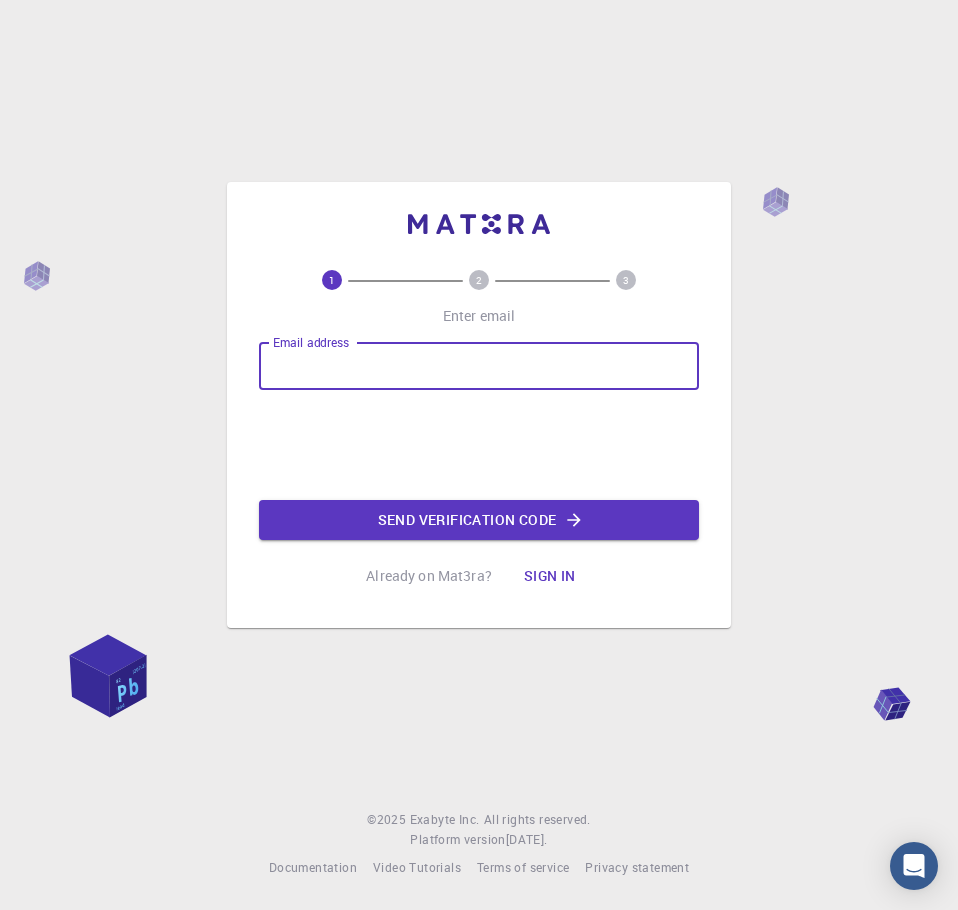 click on "Email address" at bounding box center [479, 366] 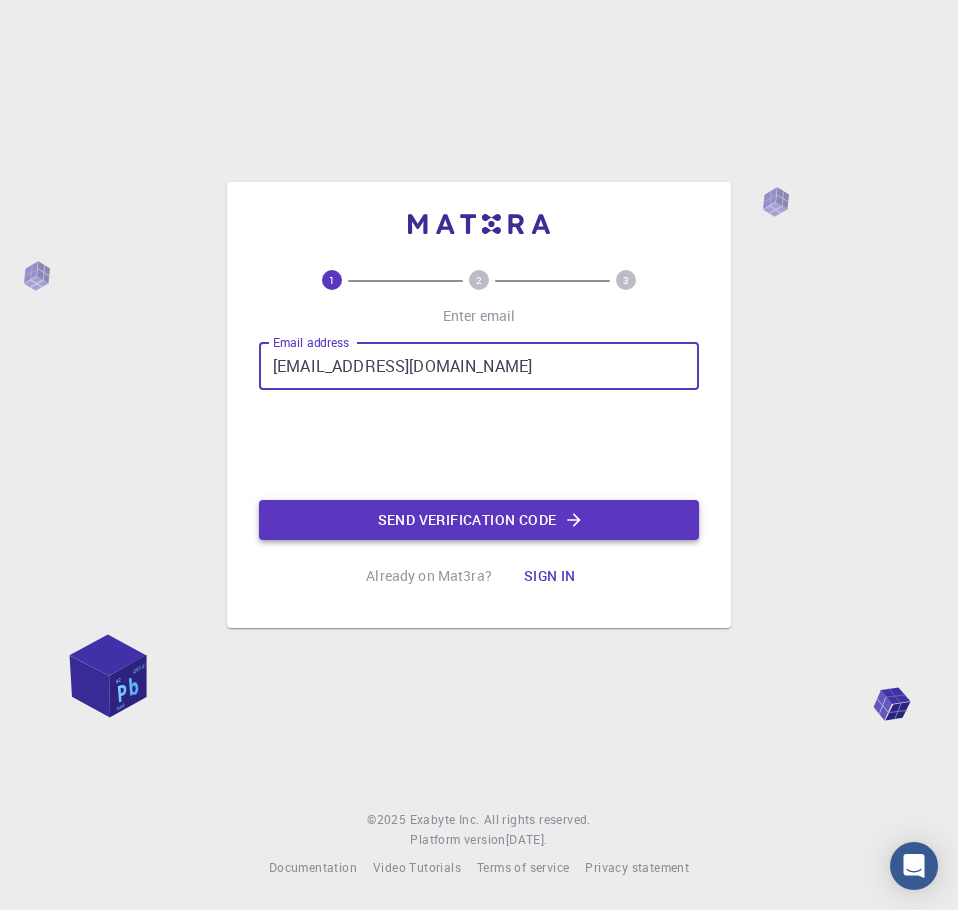type on "lavenderblue@ymonthl.com" 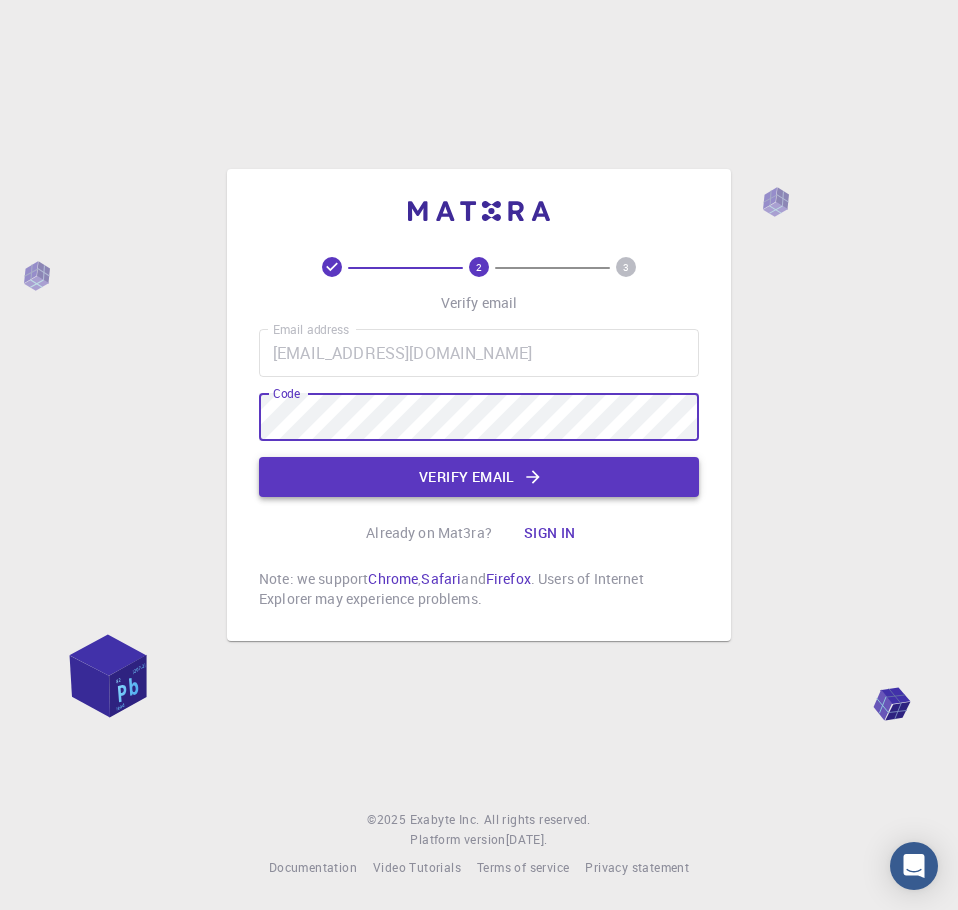click on "Verify email" 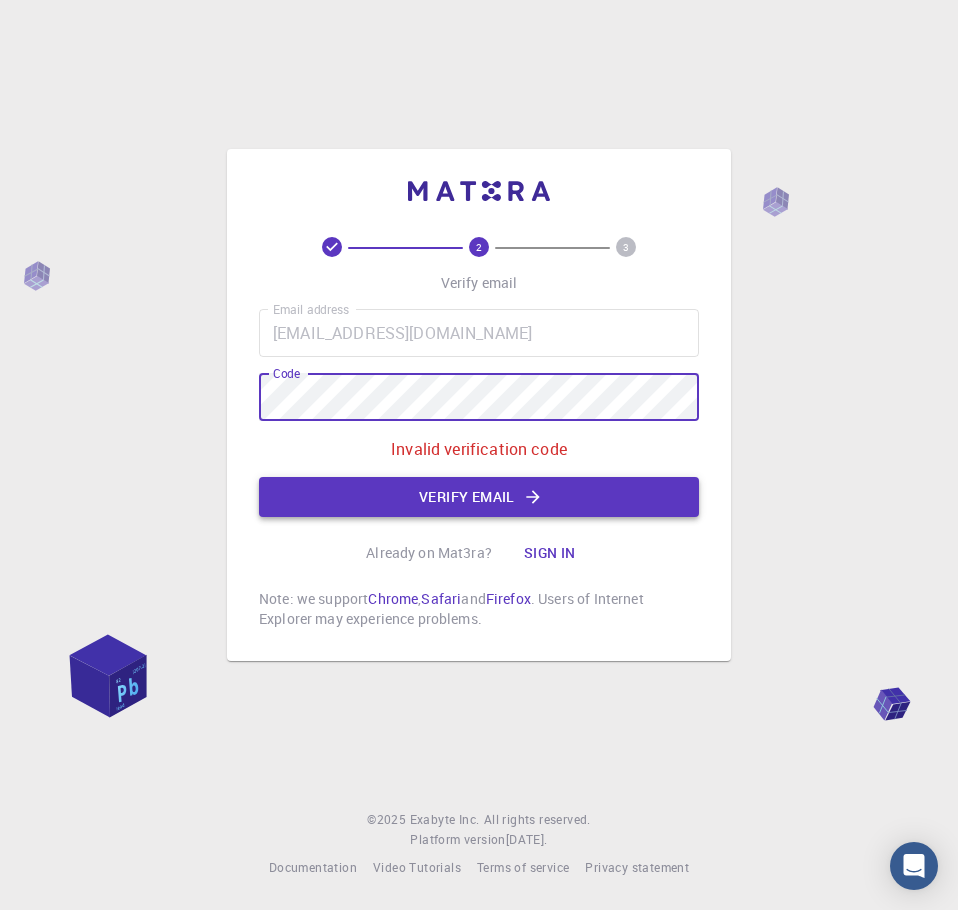 click on "Verify email" at bounding box center [479, 497] 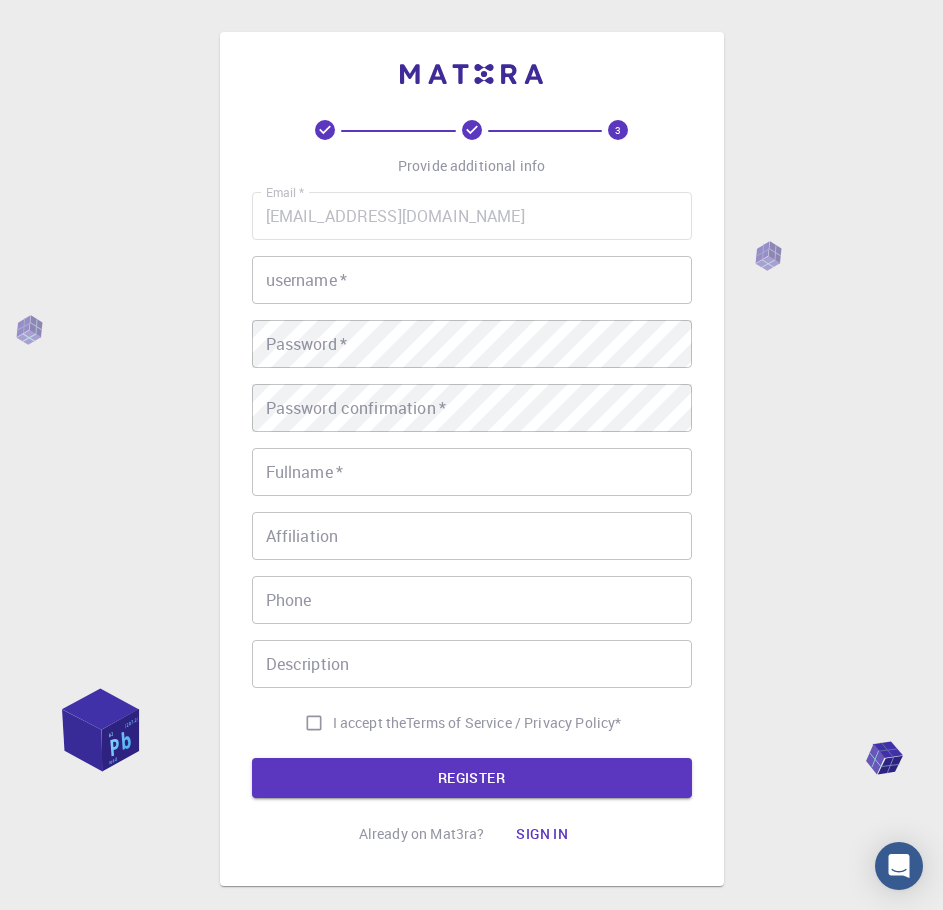 click on "username   *" at bounding box center [472, 280] 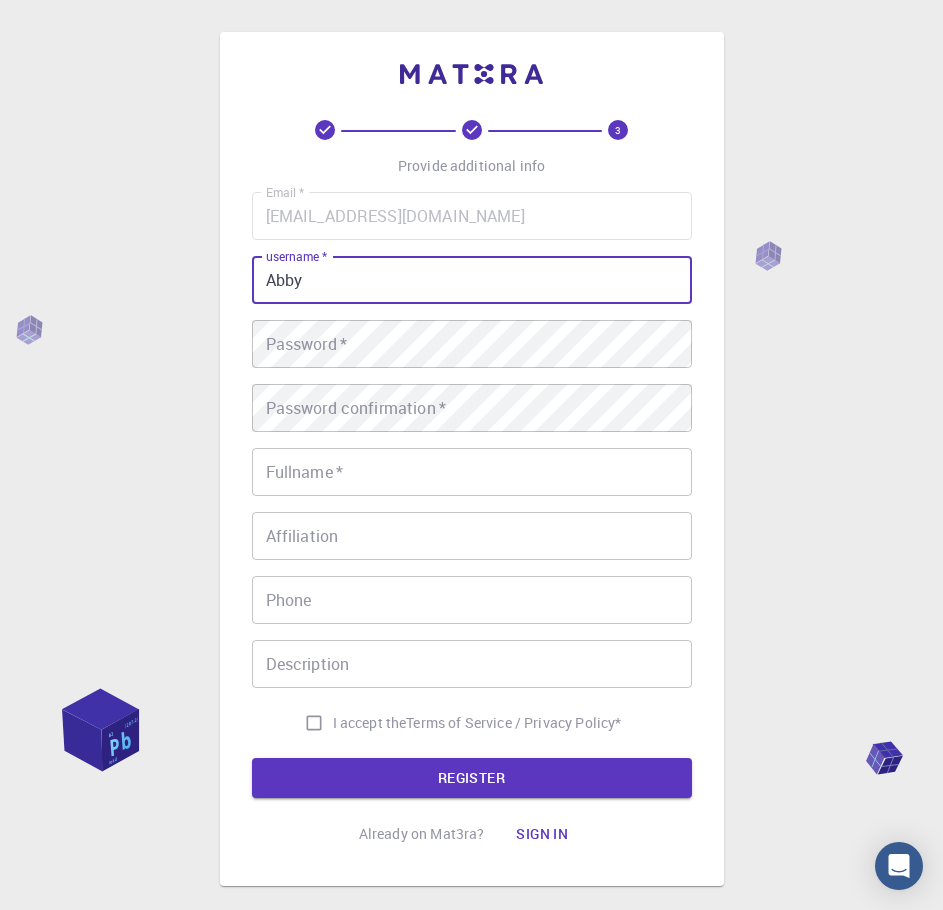 type on "Abby" 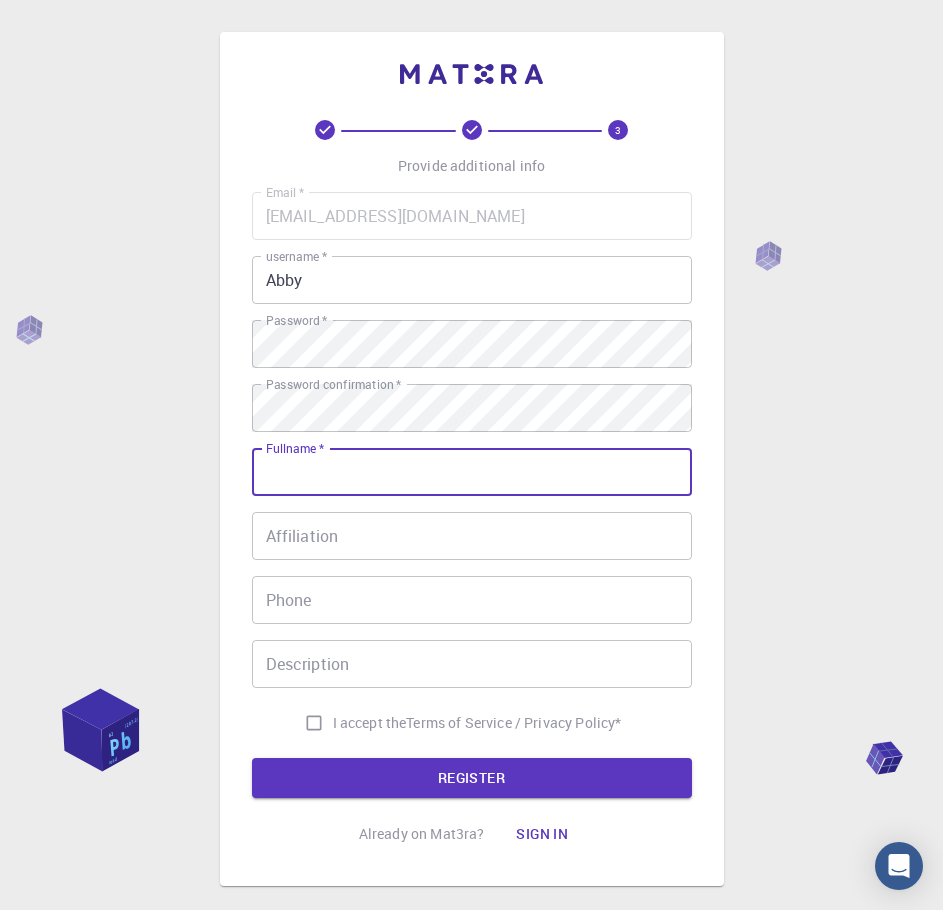 click on "Fullname   *" at bounding box center (472, 472) 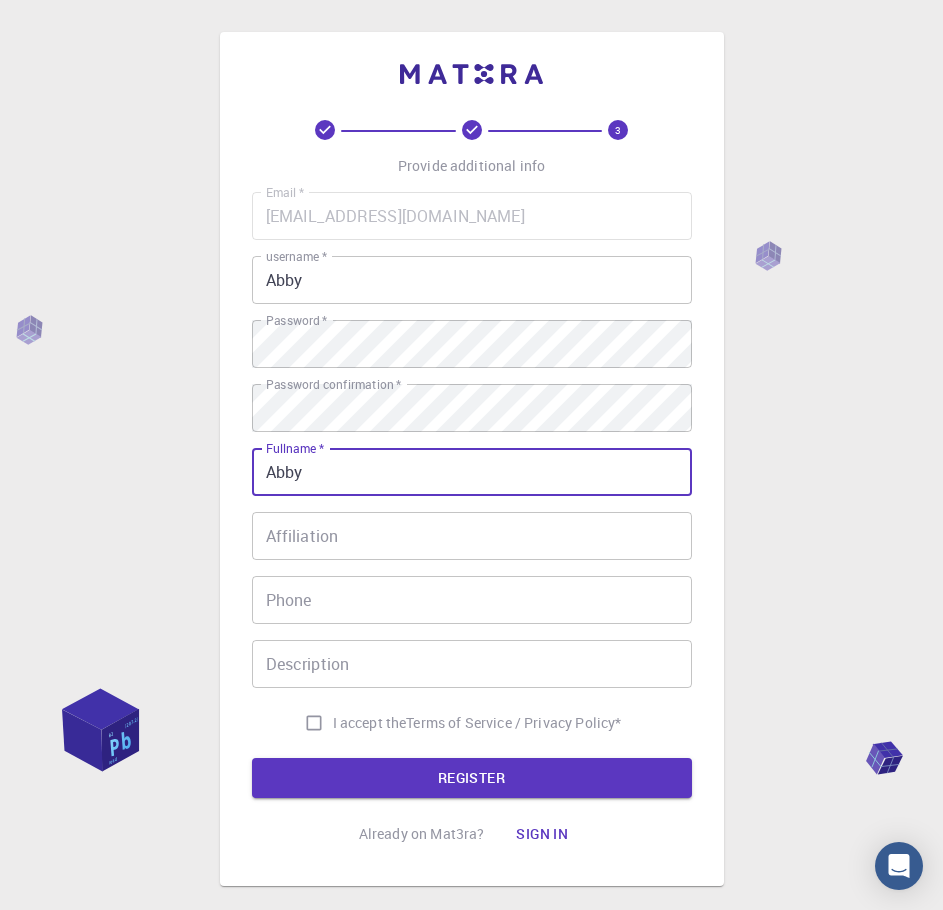 type on "Abby" 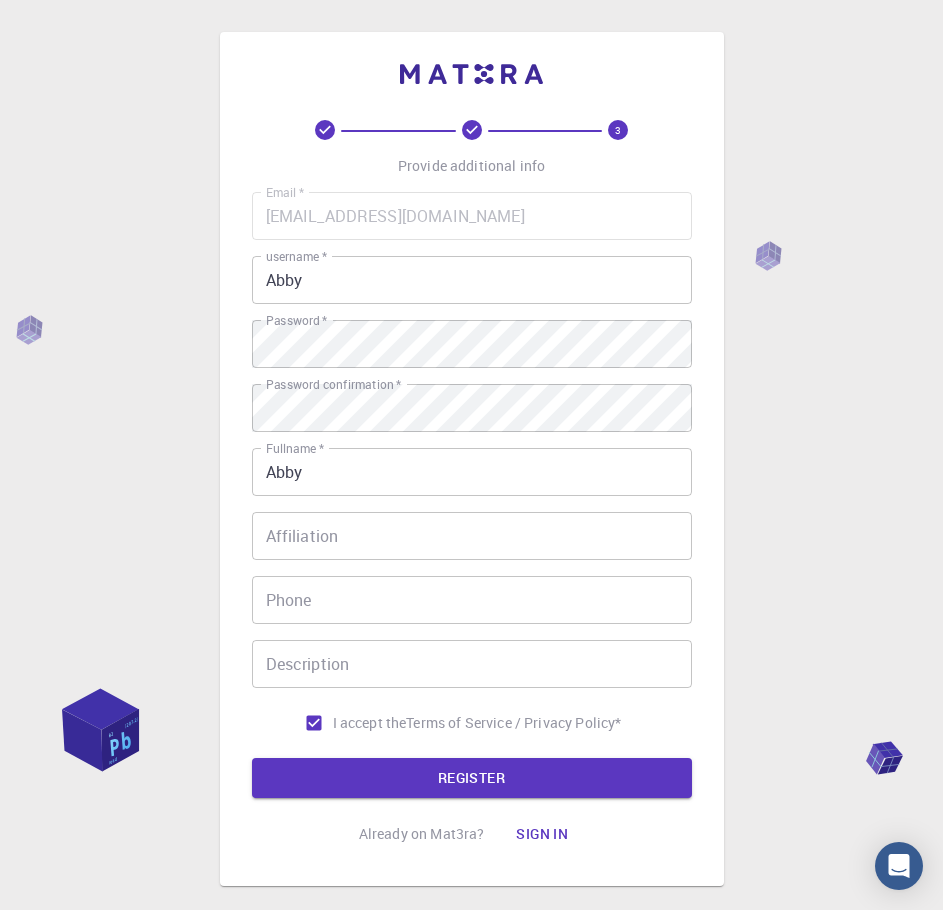 click on "Abby" at bounding box center [472, 472] 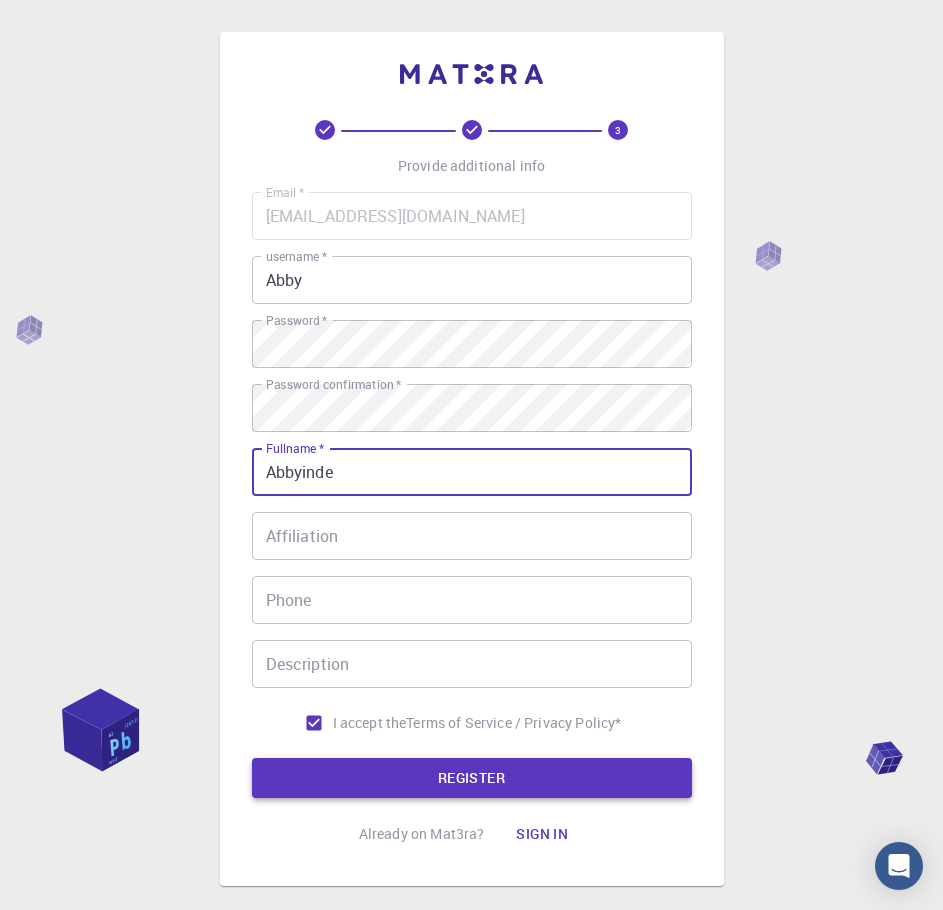 type on "Abbyinde" 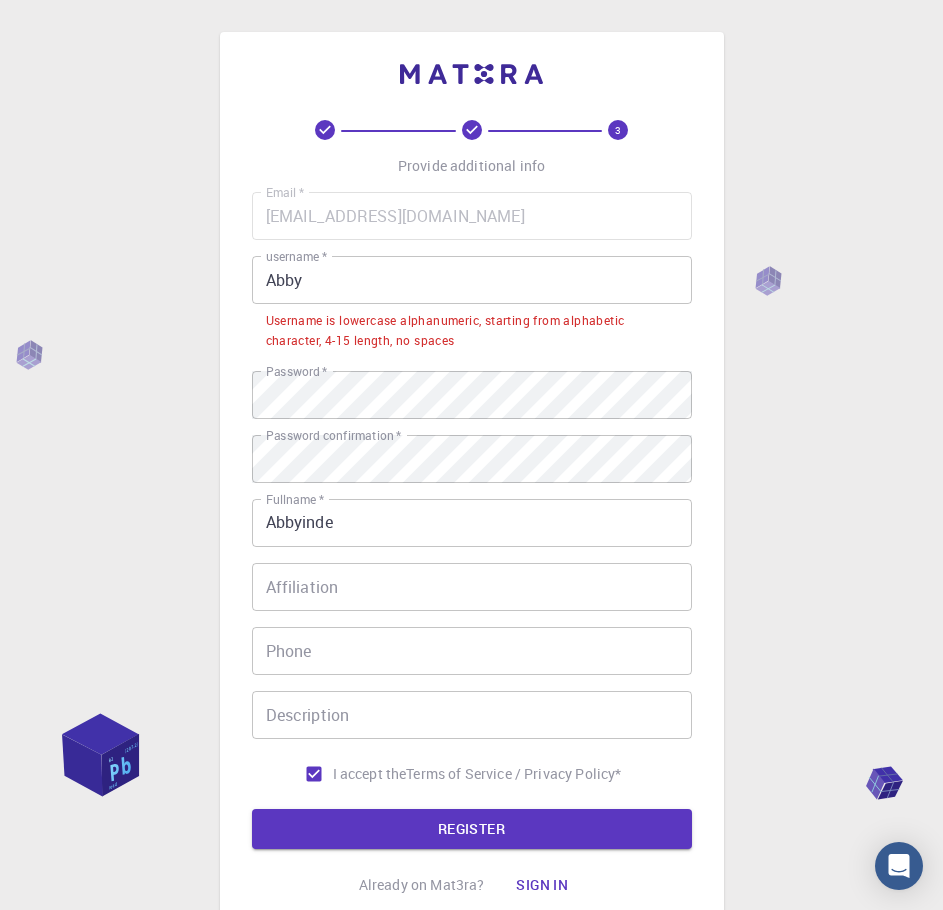click on "Abby" at bounding box center (472, 280) 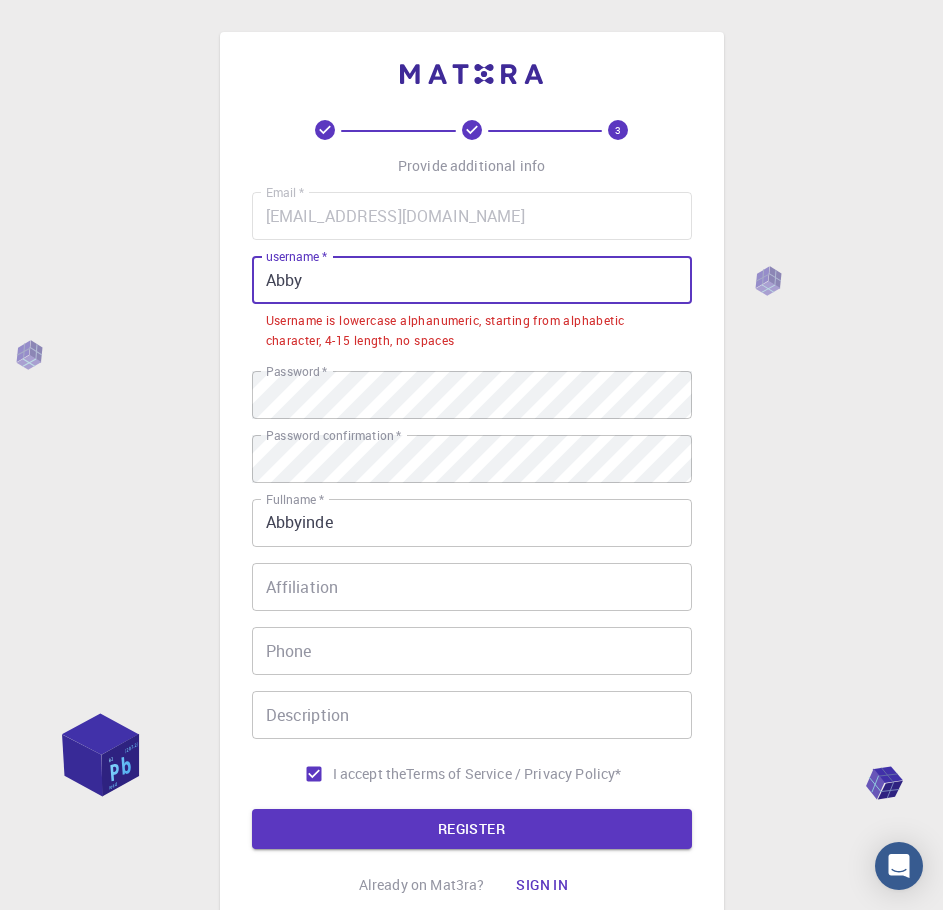 click on "Abby" at bounding box center [472, 280] 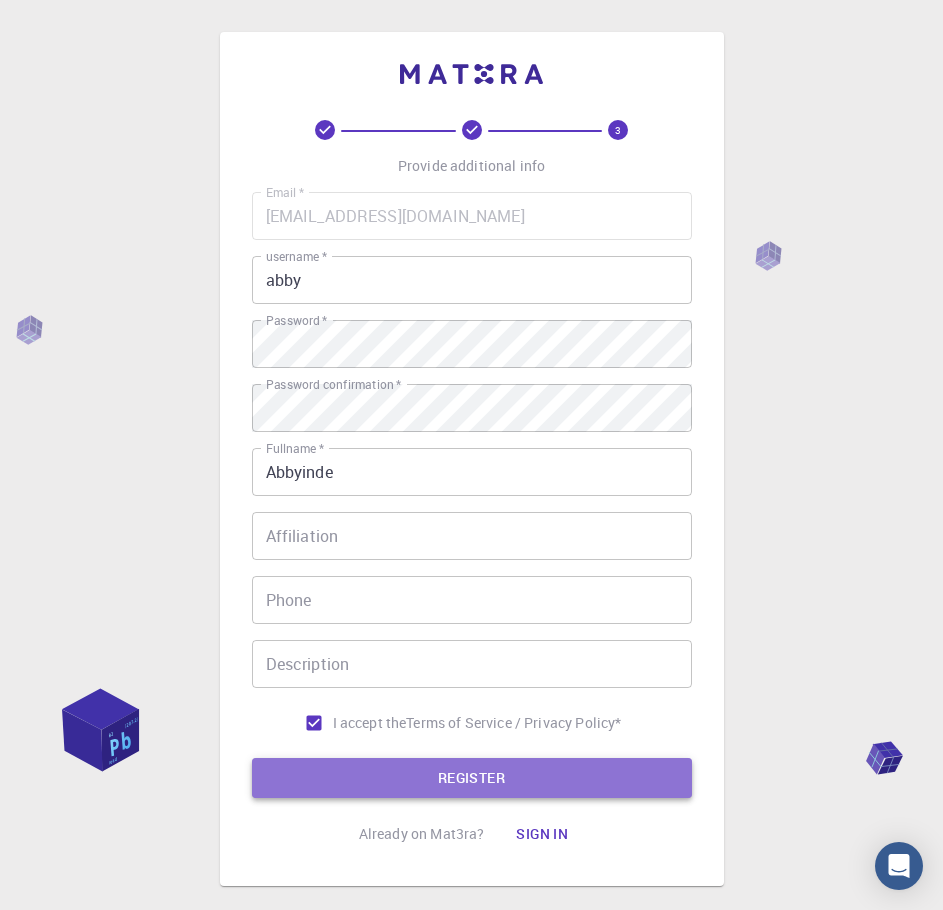 click on "REGISTER" at bounding box center (472, 778) 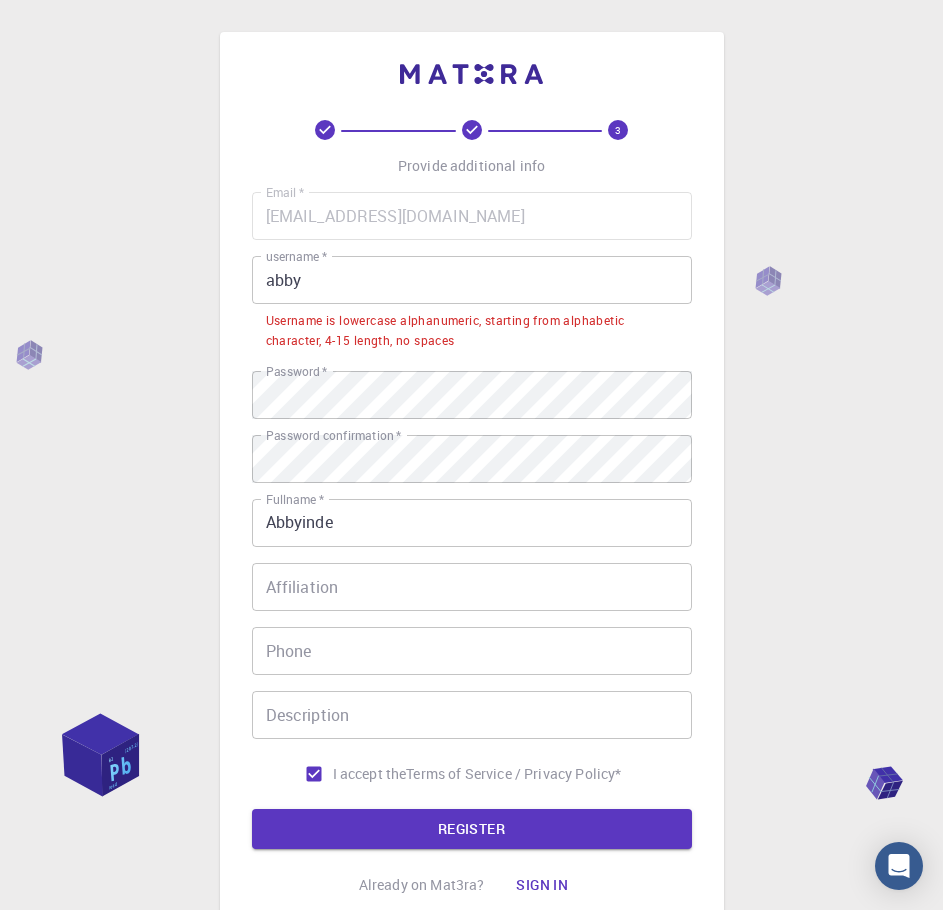 click on "abby" at bounding box center [472, 280] 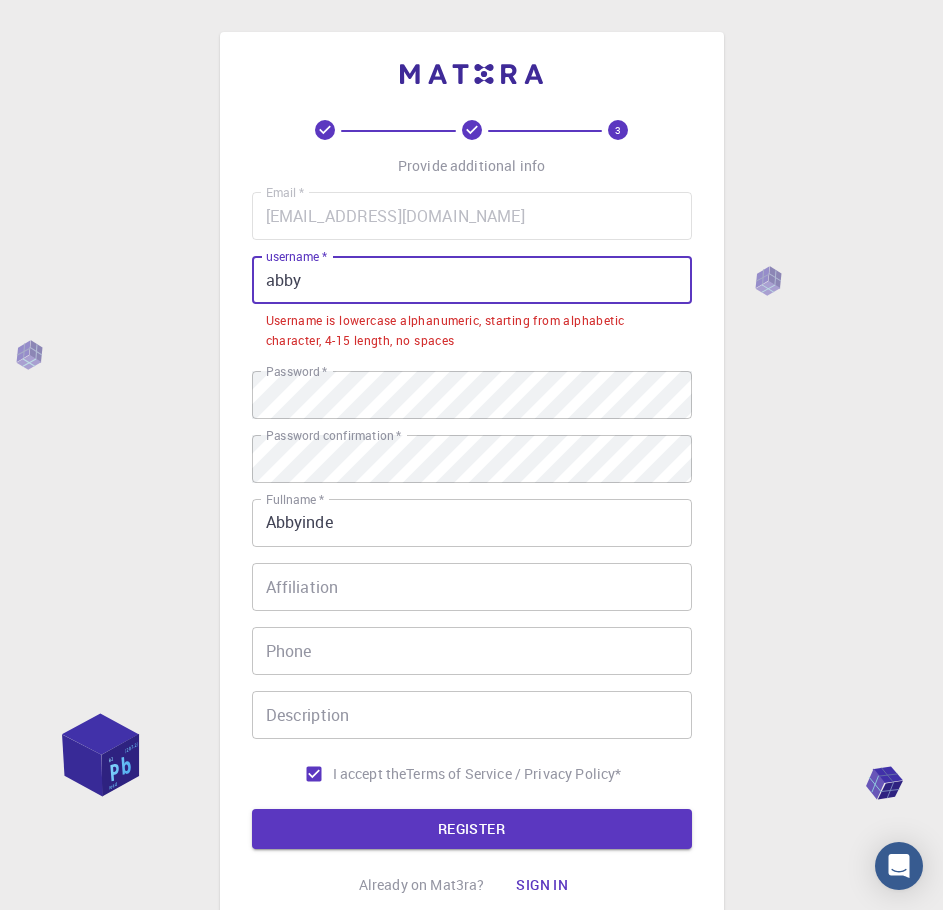 click on "abby" at bounding box center (472, 280) 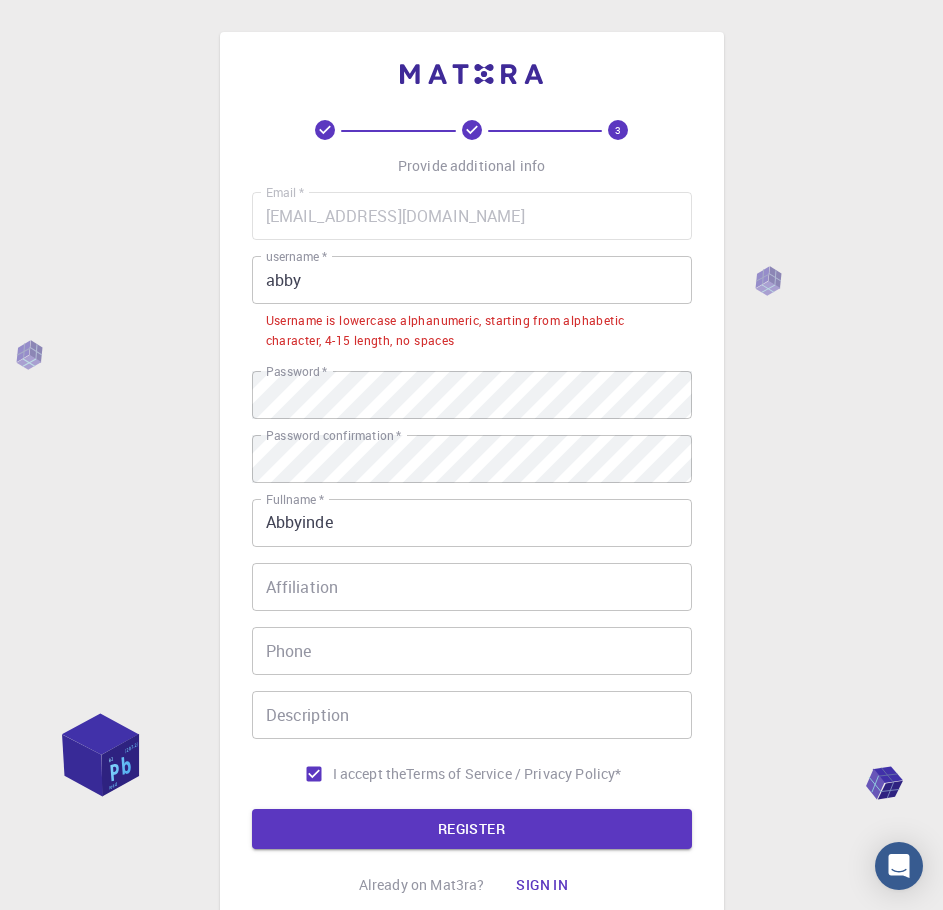 click on "Username is lowercase alphanumeric, starting from alphabetic character, 4-15 length, no spaces" at bounding box center [472, 331] 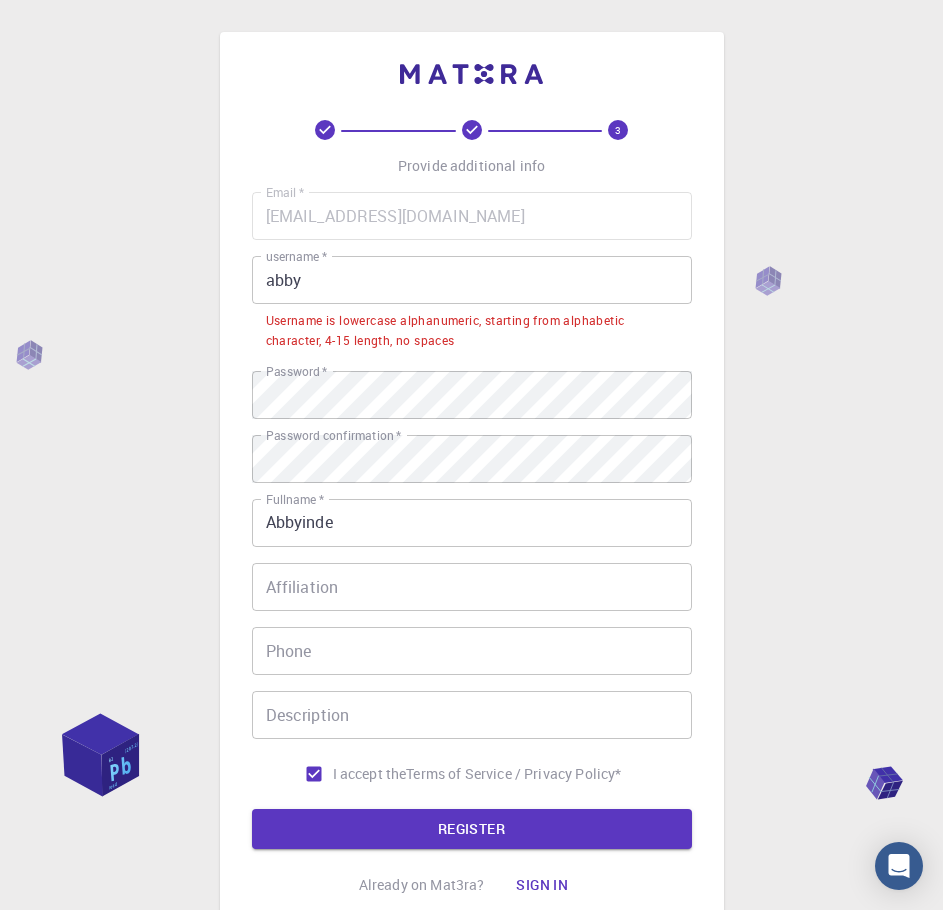 click on "abby" at bounding box center (472, 280) 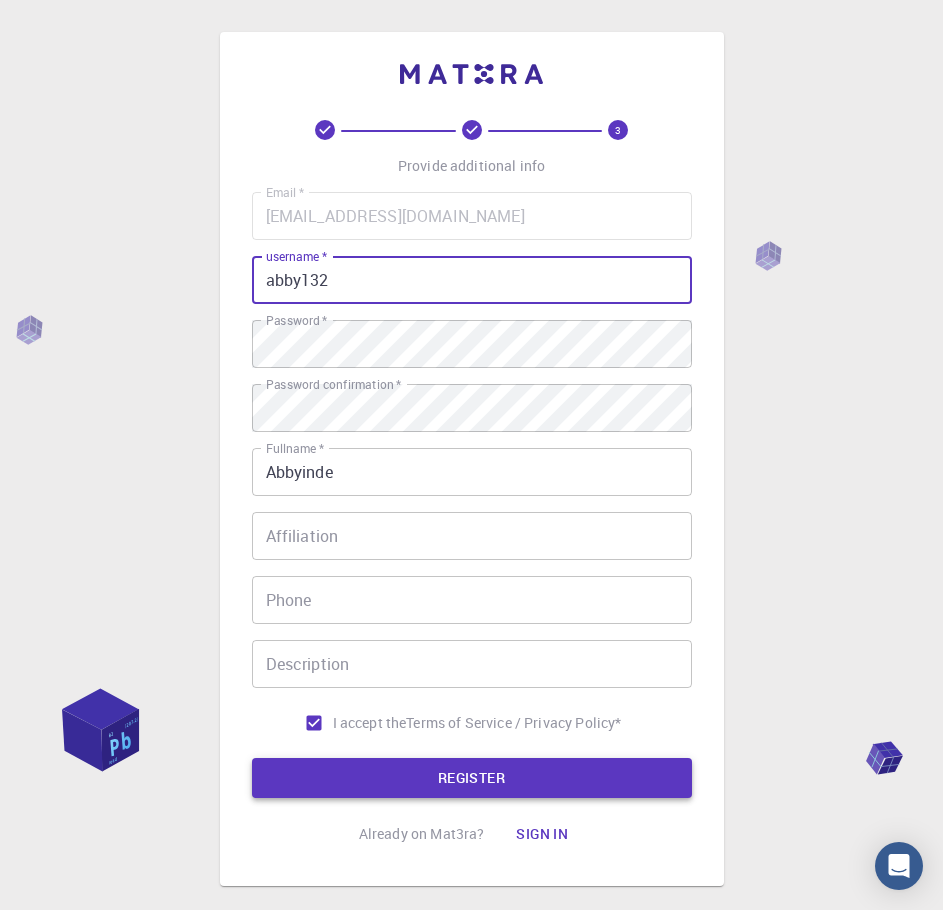 type on "abby132" 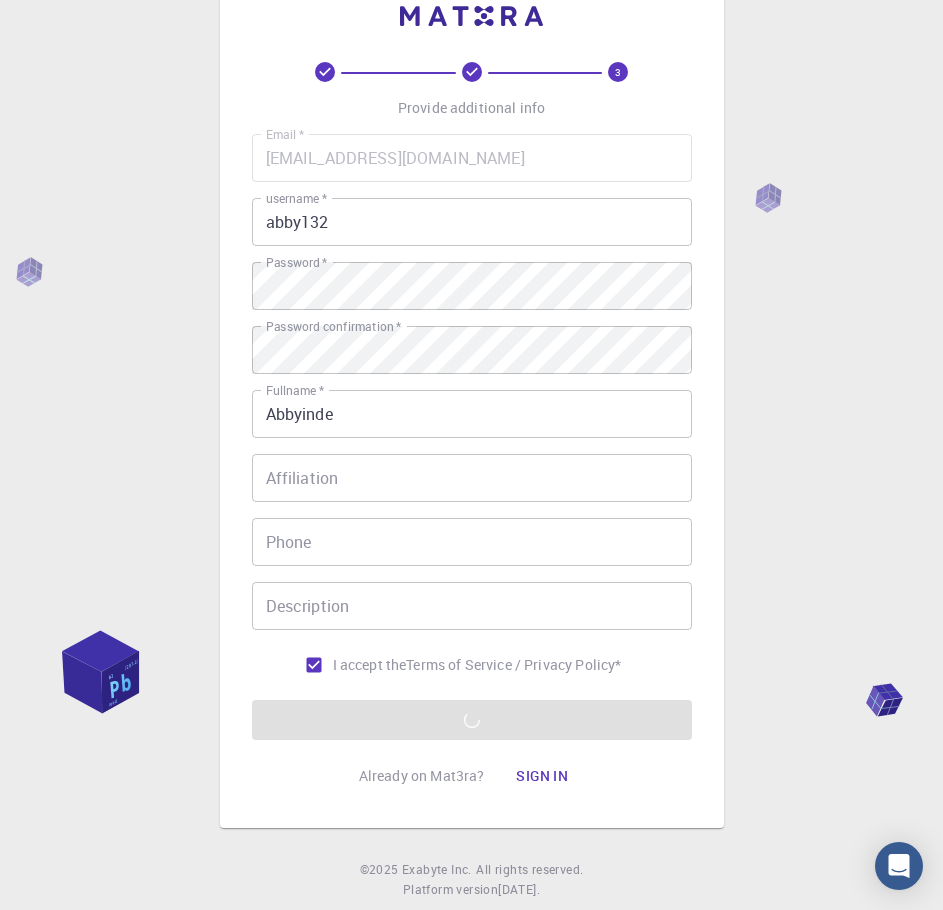 scroll, scrollTop: 8, scrollLeft: 0, axis: vertical 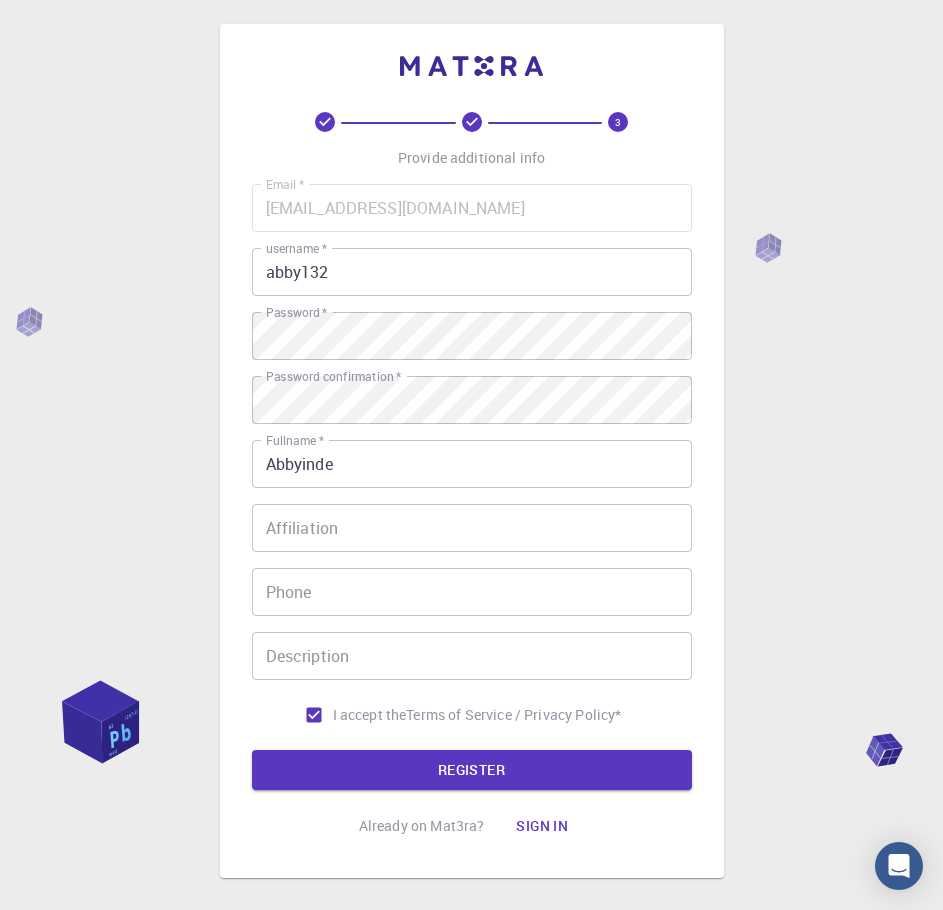 click on "Affiliation" at bounding box center (472, 528) 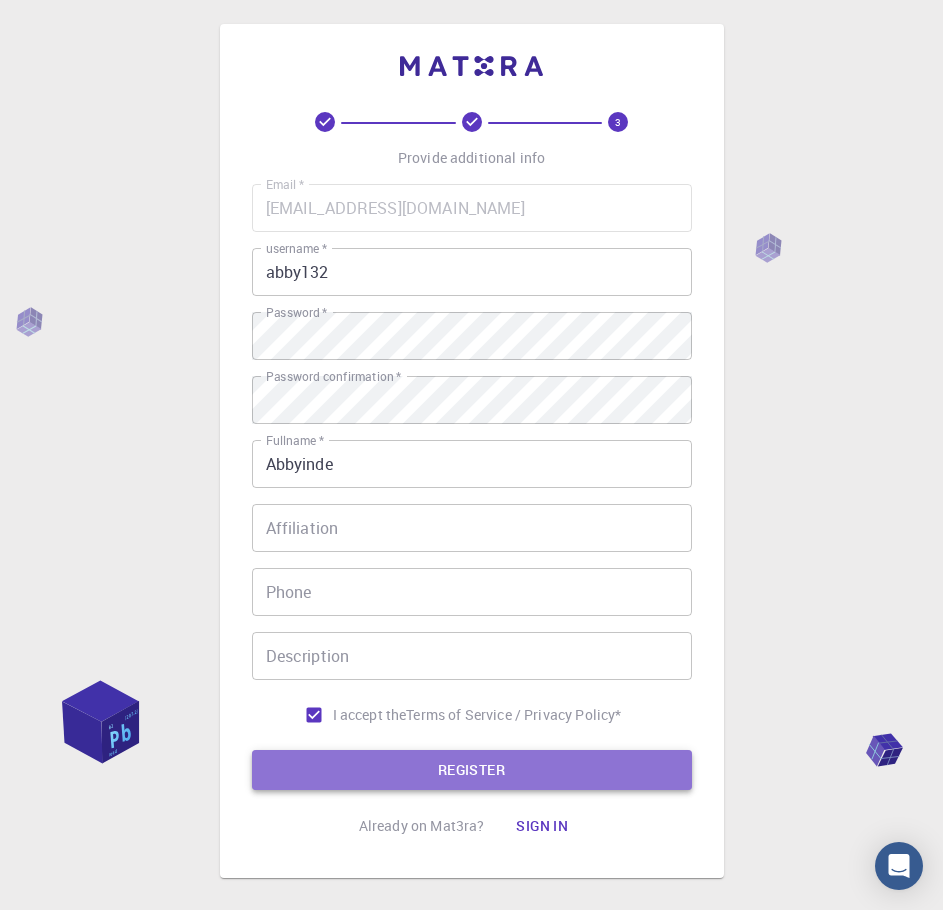 click on "REGISTER" at bounding box center [472, 770] 